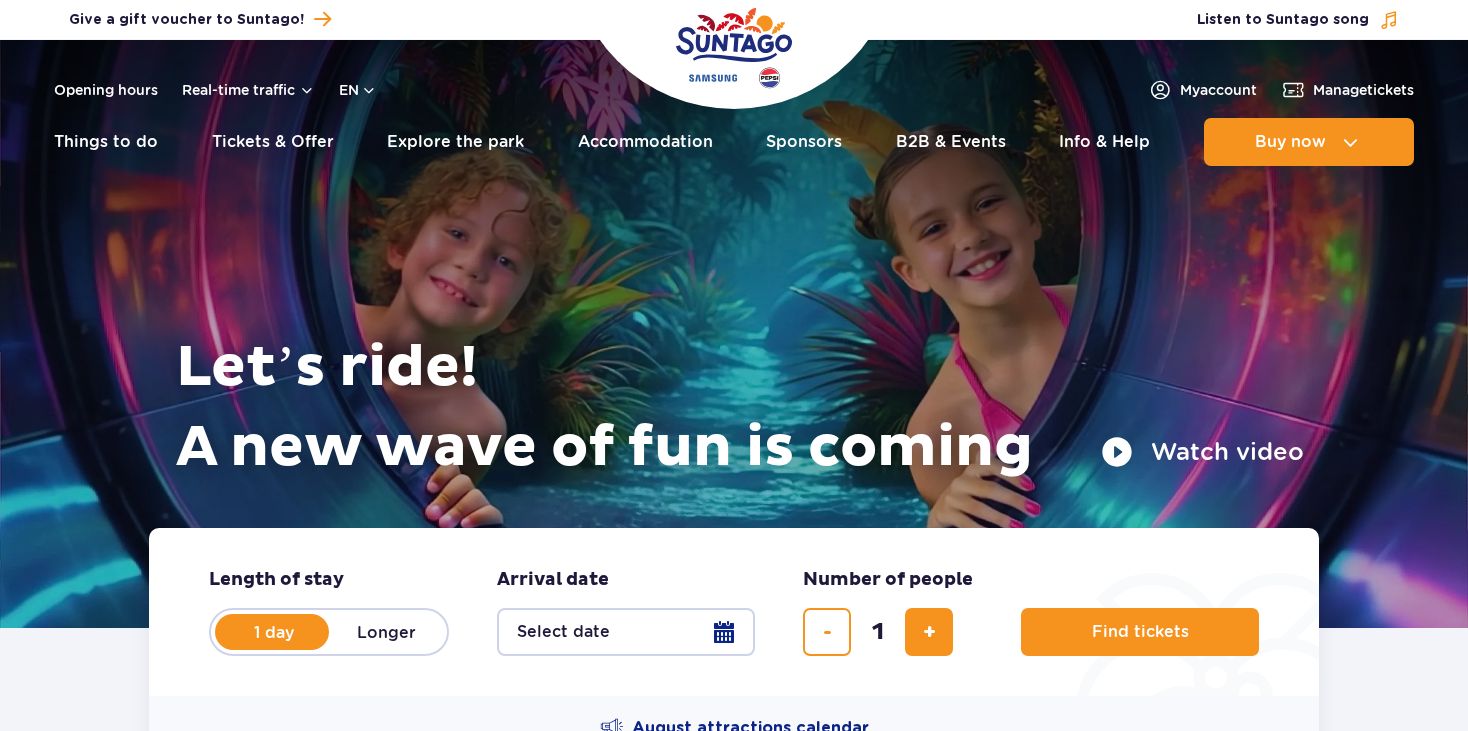 scroll, scrollTop: 0, scrollLeft: 0, axis: both 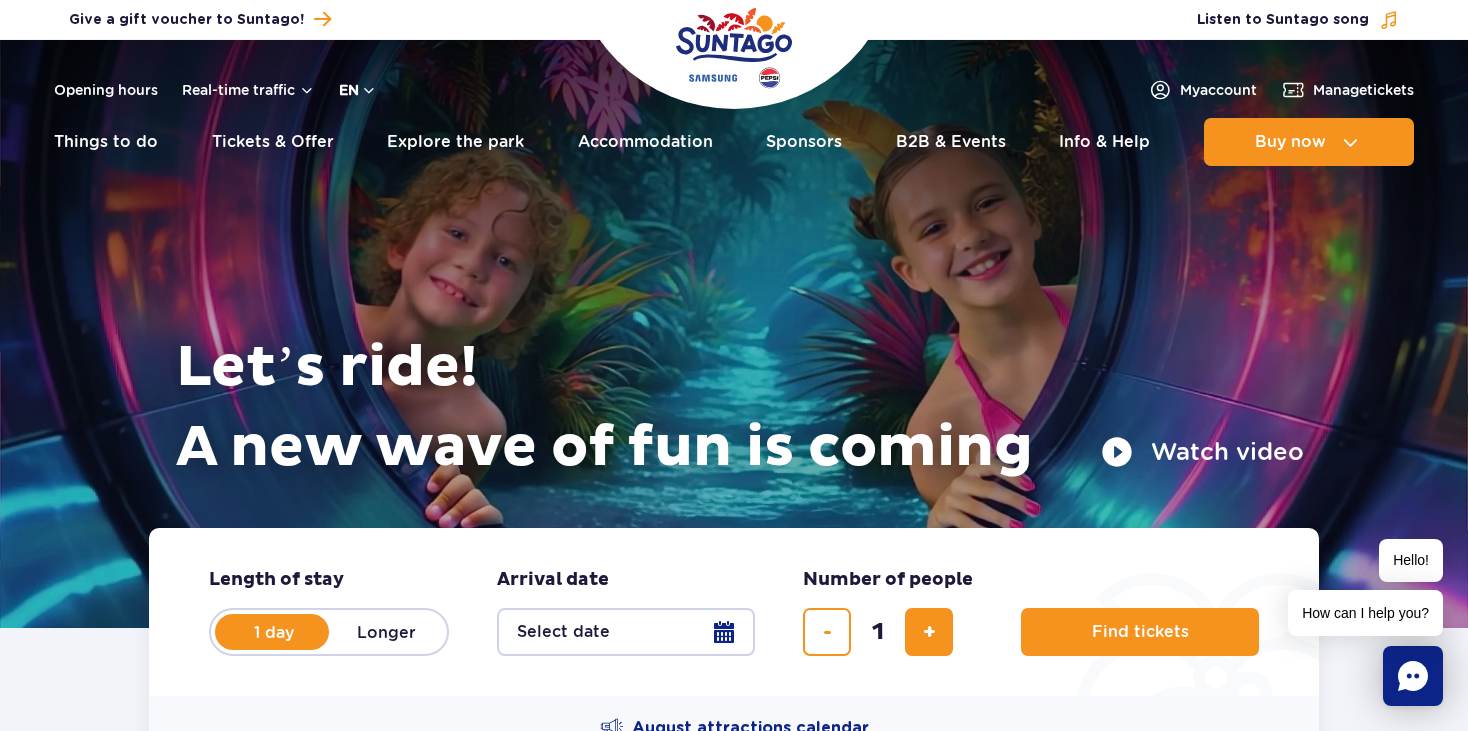 click on "en" at bounding box center (358, 90) 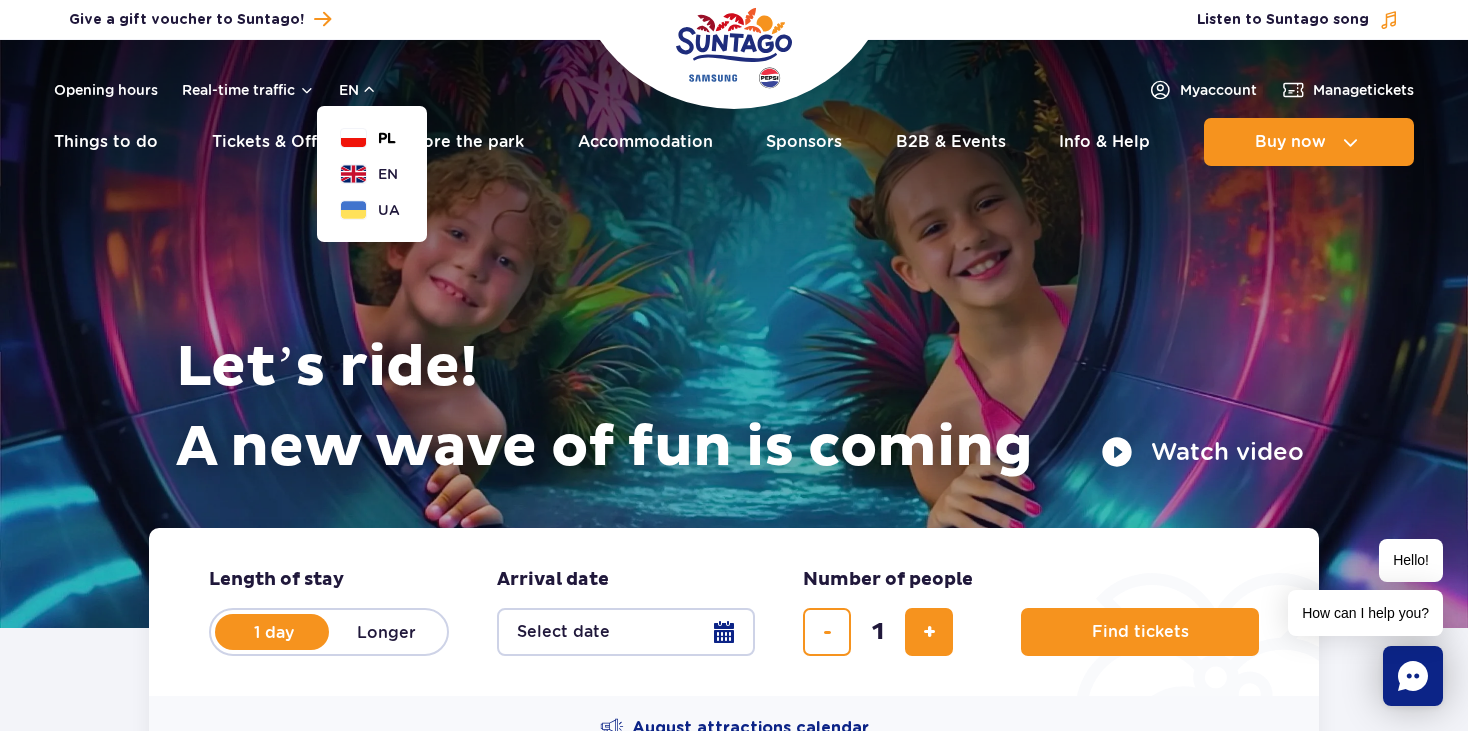 click on "PL" at bounding box center [368, 138] 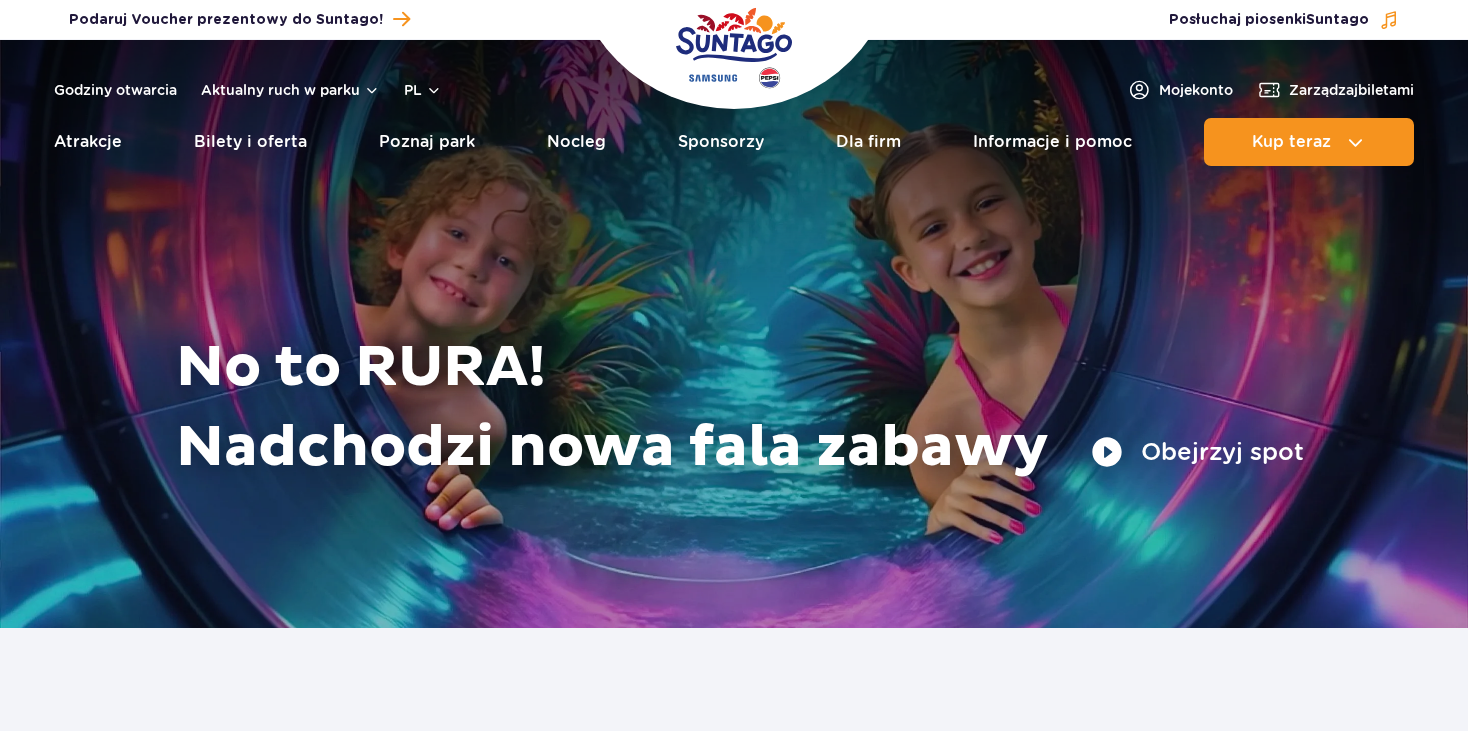 scroll, scrollTop: 0, scrollLeft: 0, axis: both 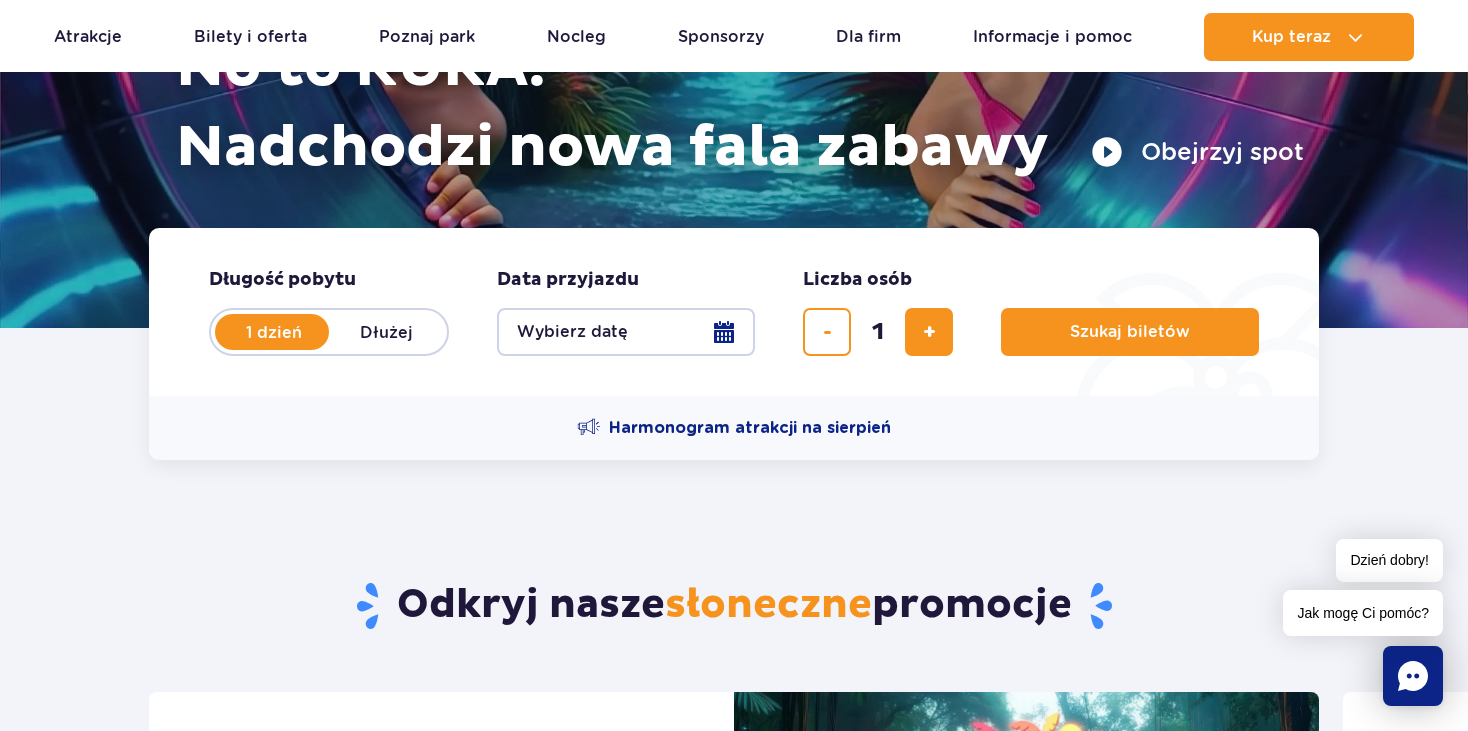 click on "Dłużej" at bounding box center [386, 332] 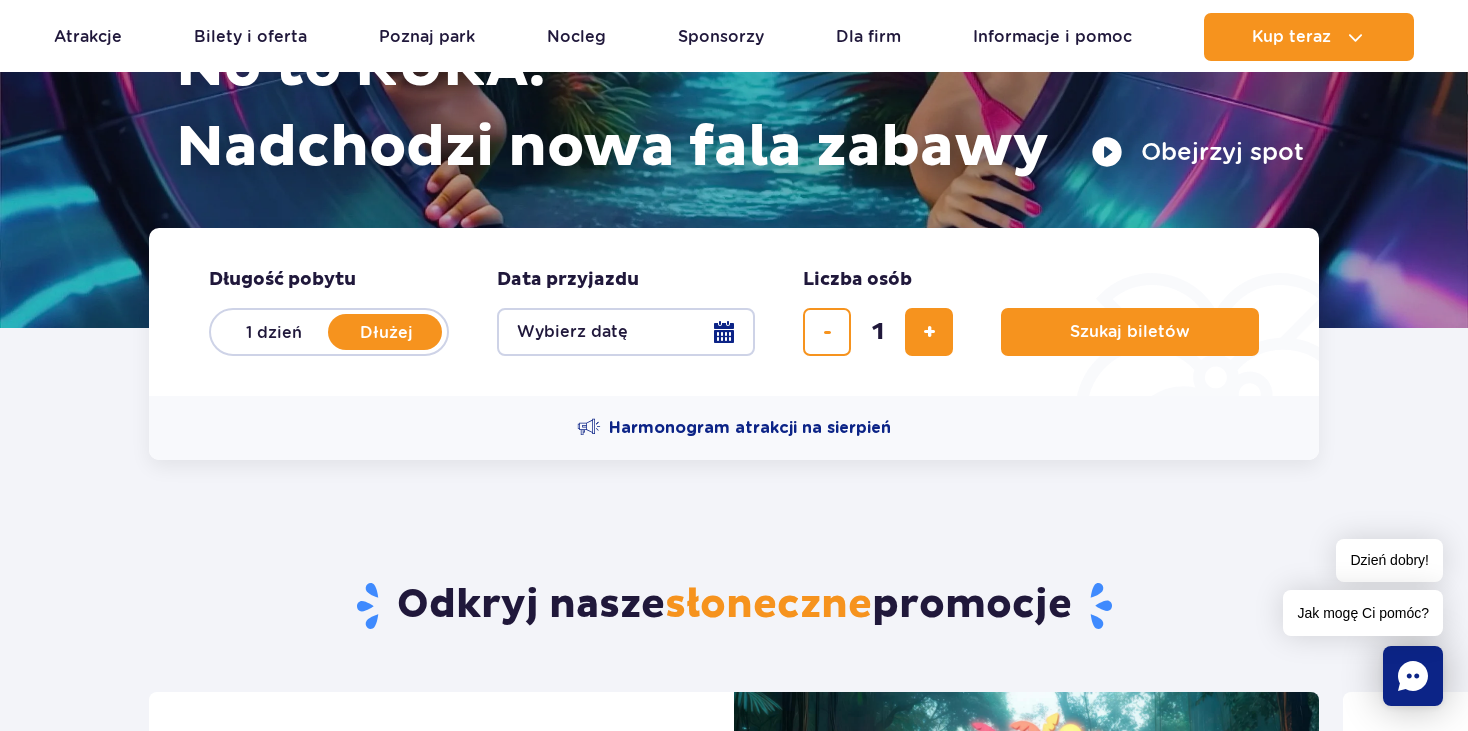 click on "Wybierz datę" at bounding box center (626, 332) 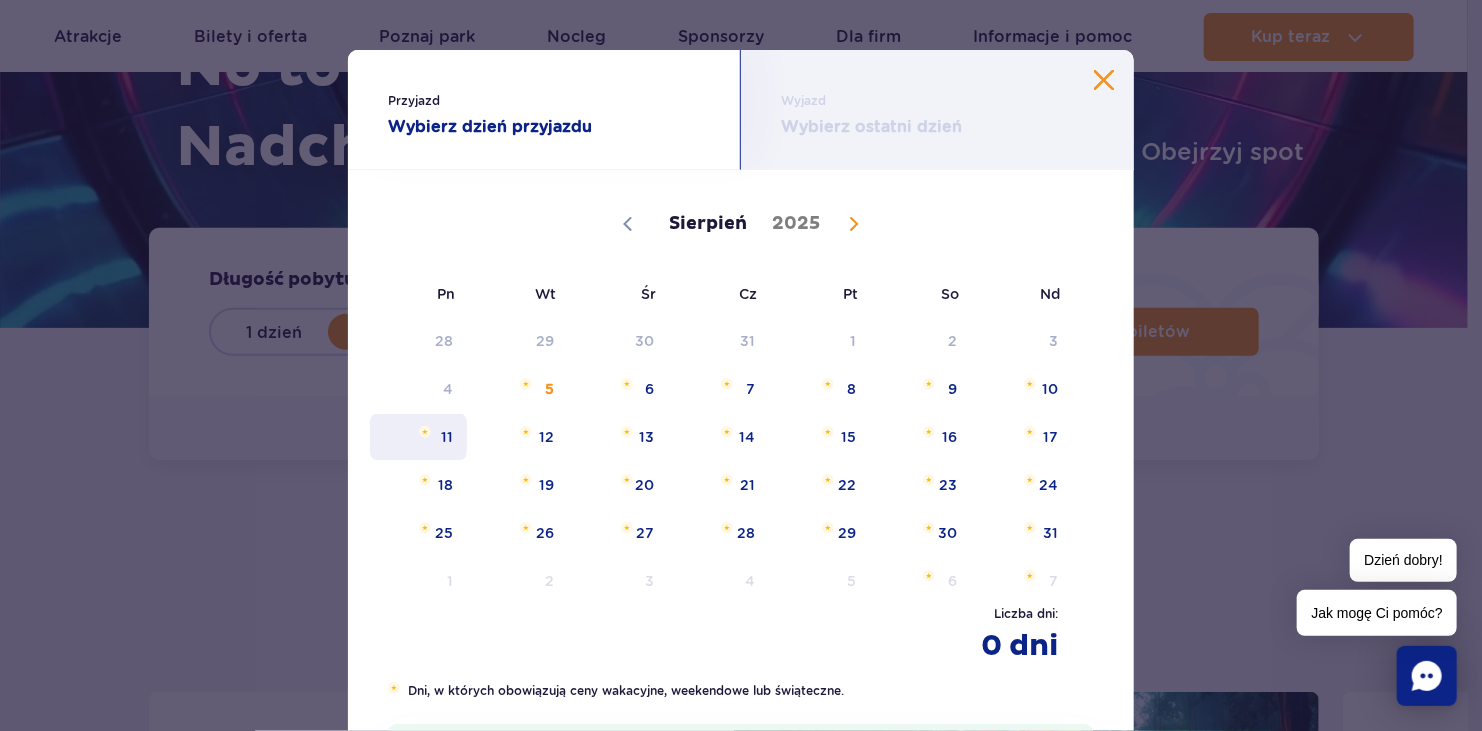 click on "11" at bounding box center [418, 437] 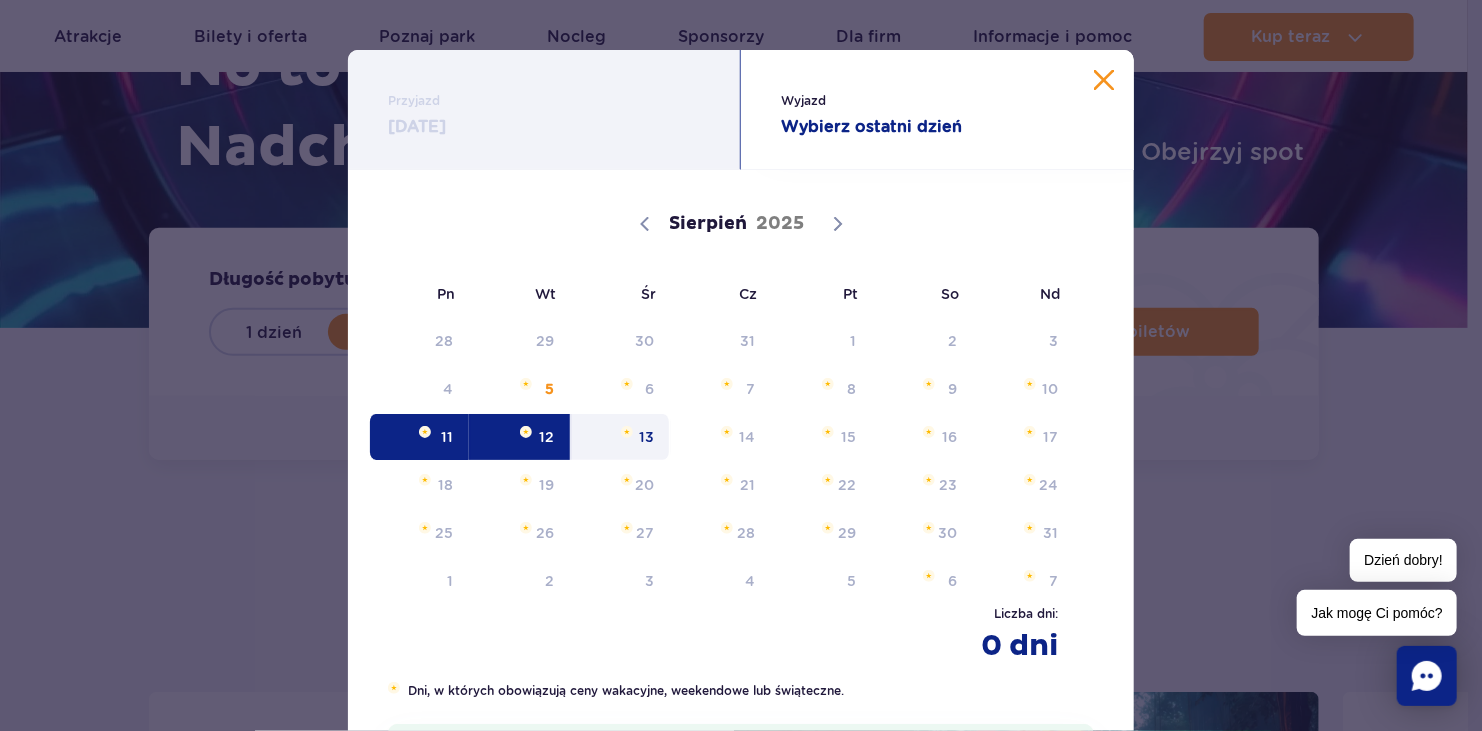 click on "13" at bounding box center (620, 437) 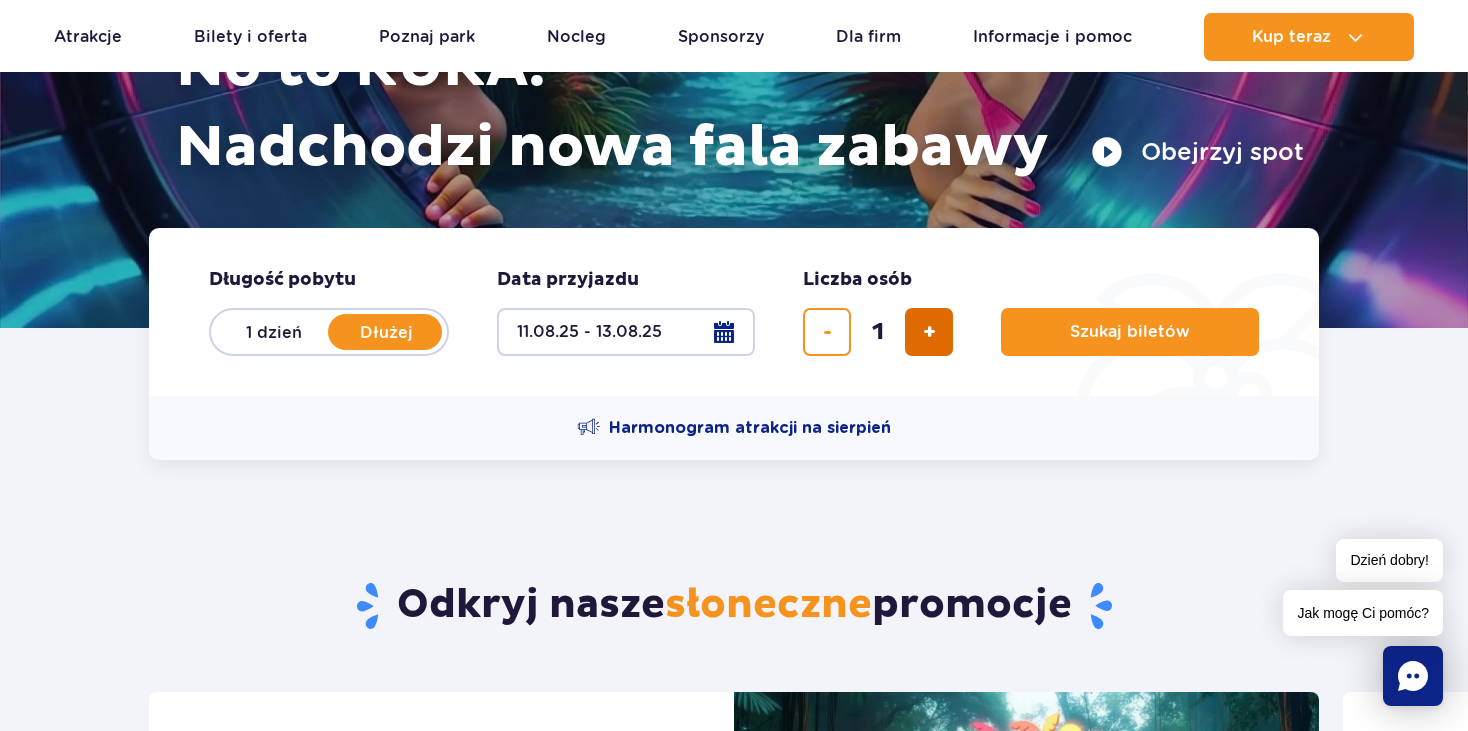 click at bounding box center [929, 332] 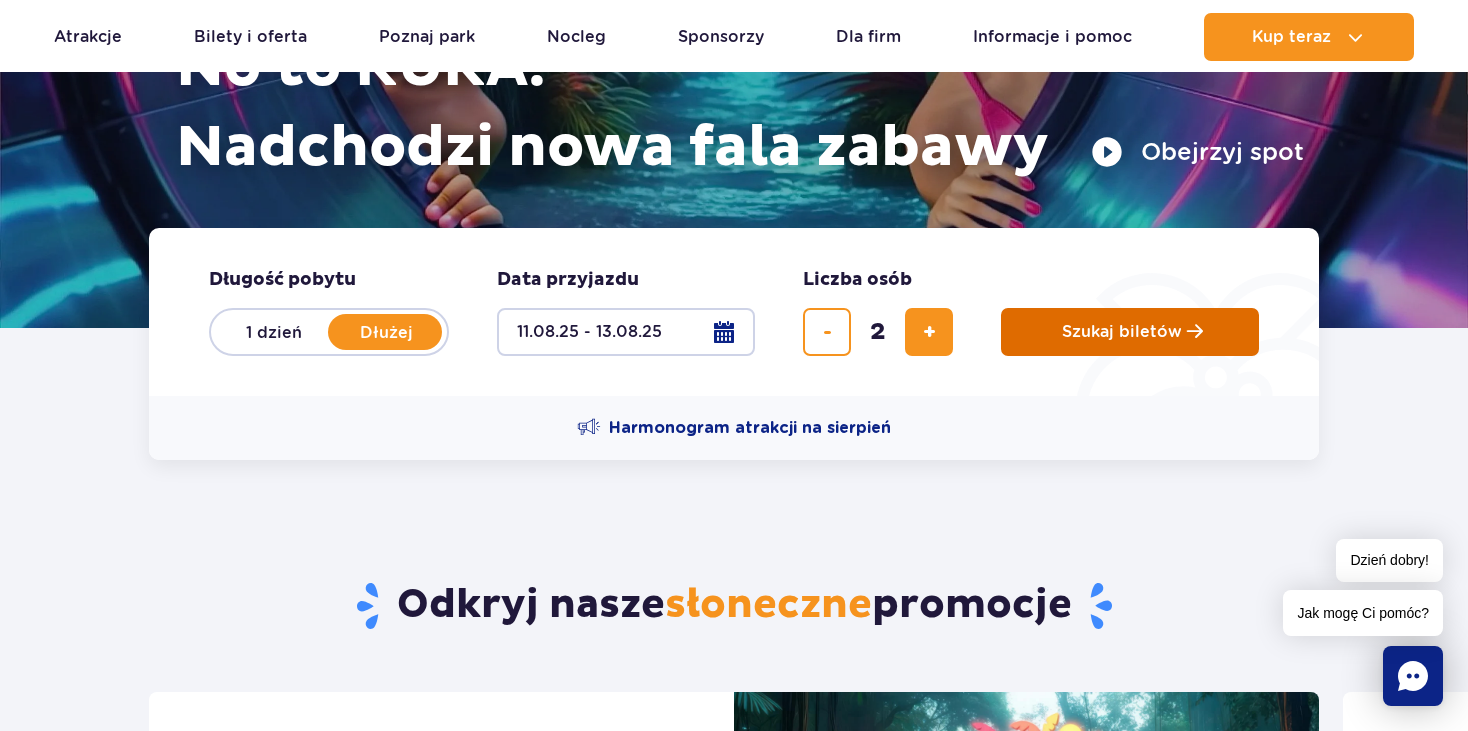 click on "Szukaj biletów" at bounding box center (1122, 332) 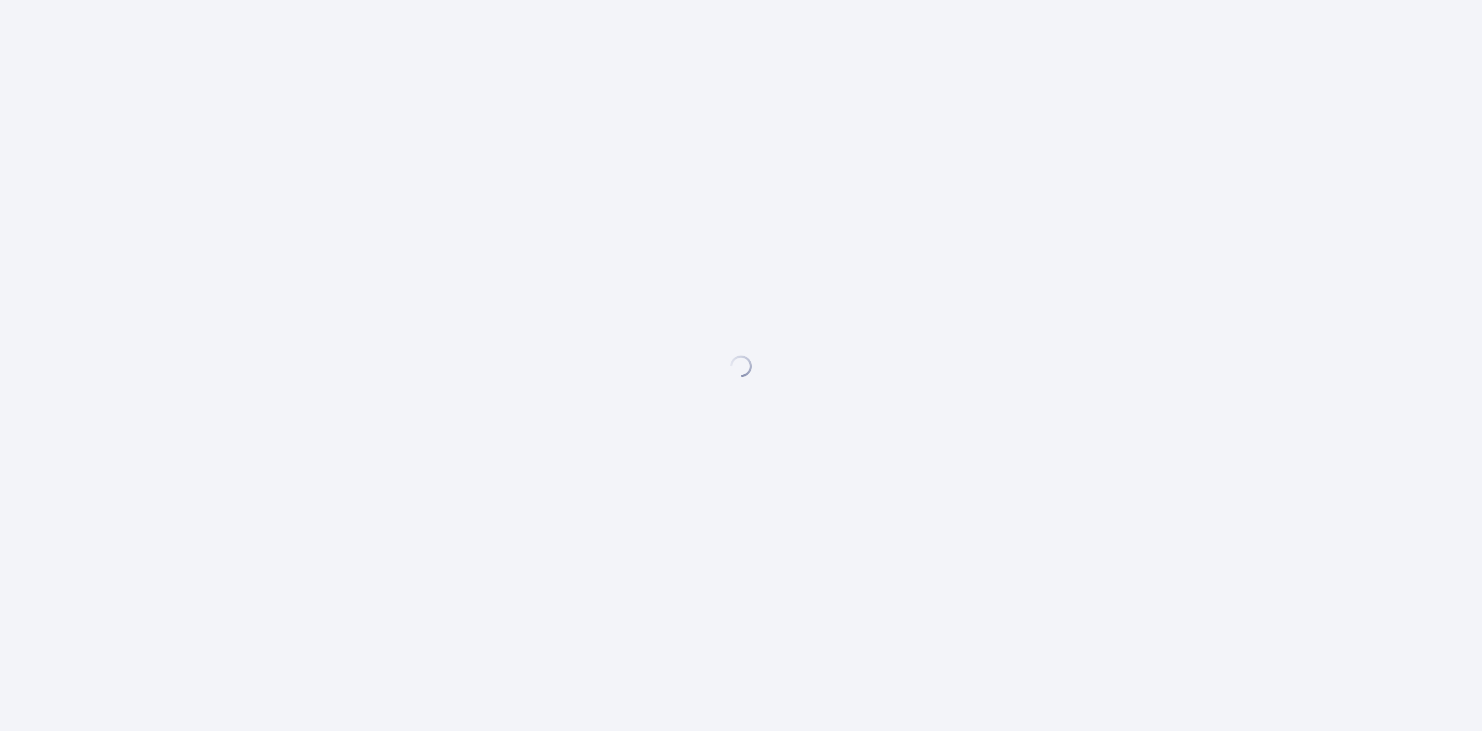scroll, scrollTop: 0, scrollLeft: 0, axis: both 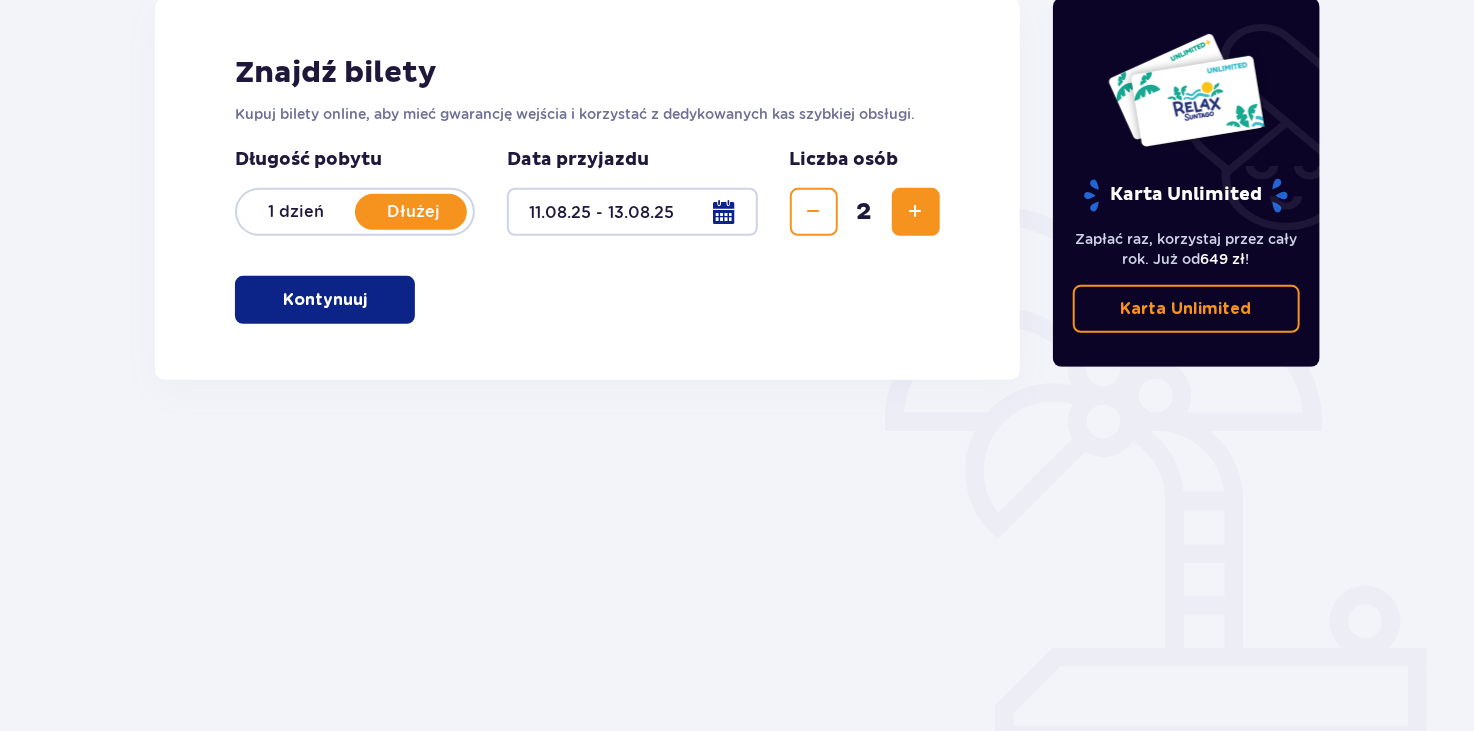 click on "Karta Unlimited" at bounding box center (1186, 309) 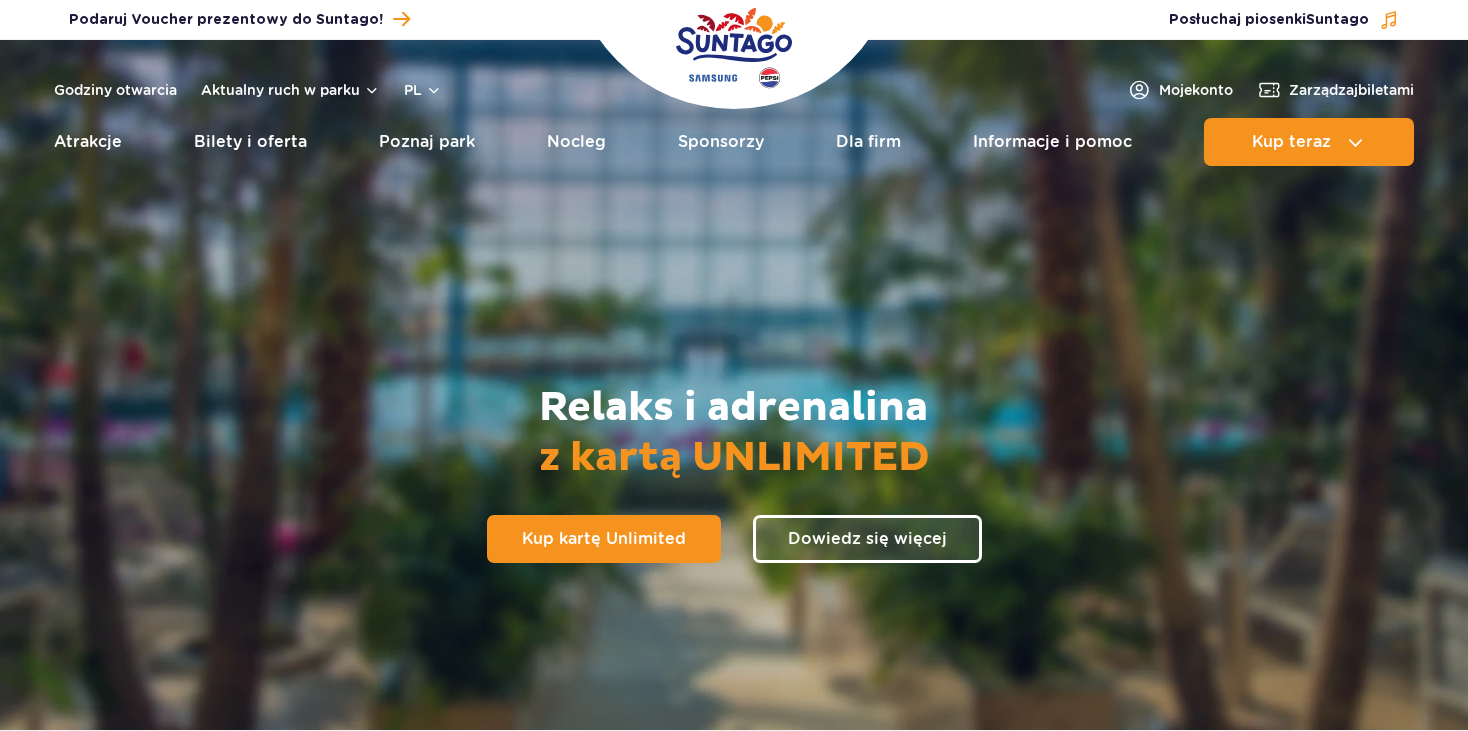 scroll, scrollTop: 0, scrollLeft: 0, axis: both 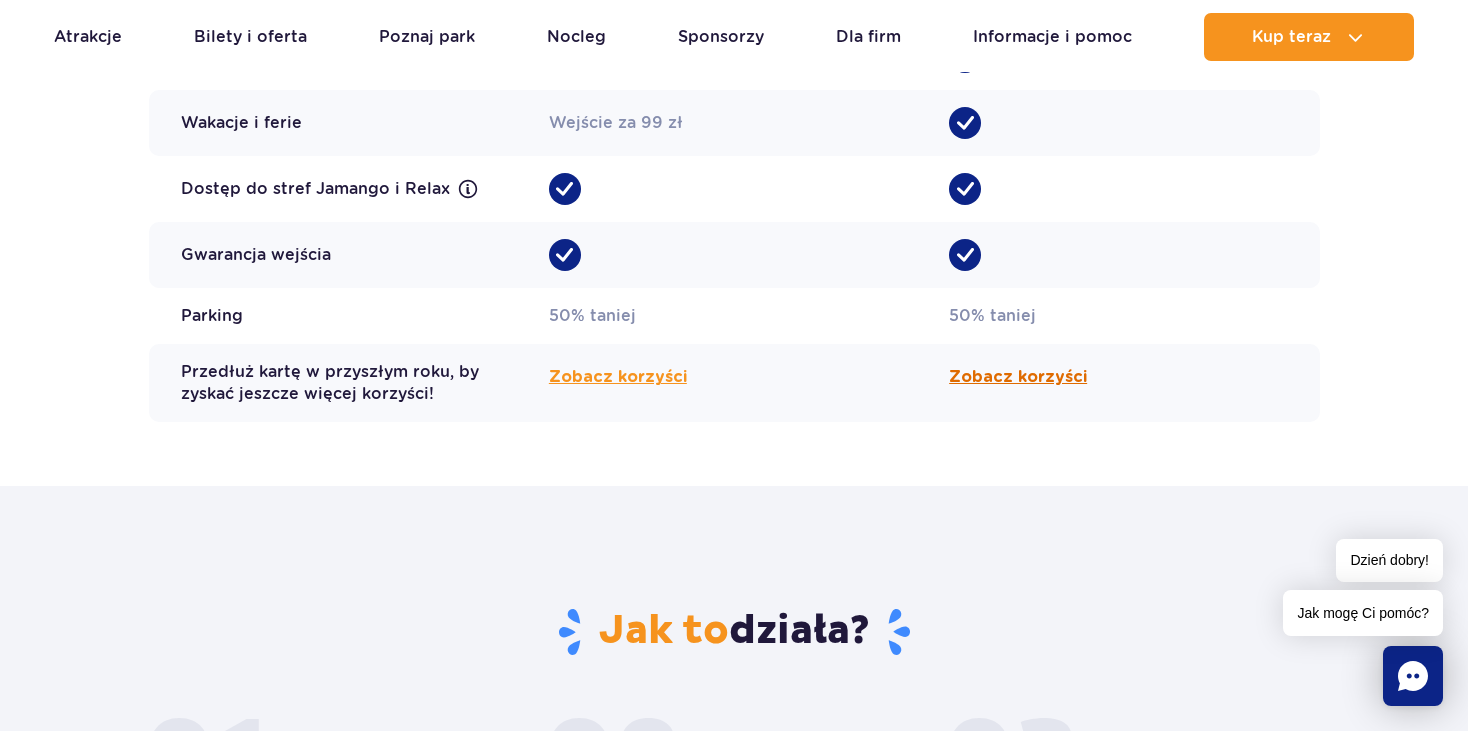 click on "Zobacz korzyści" at bounding box center [1018, 377] 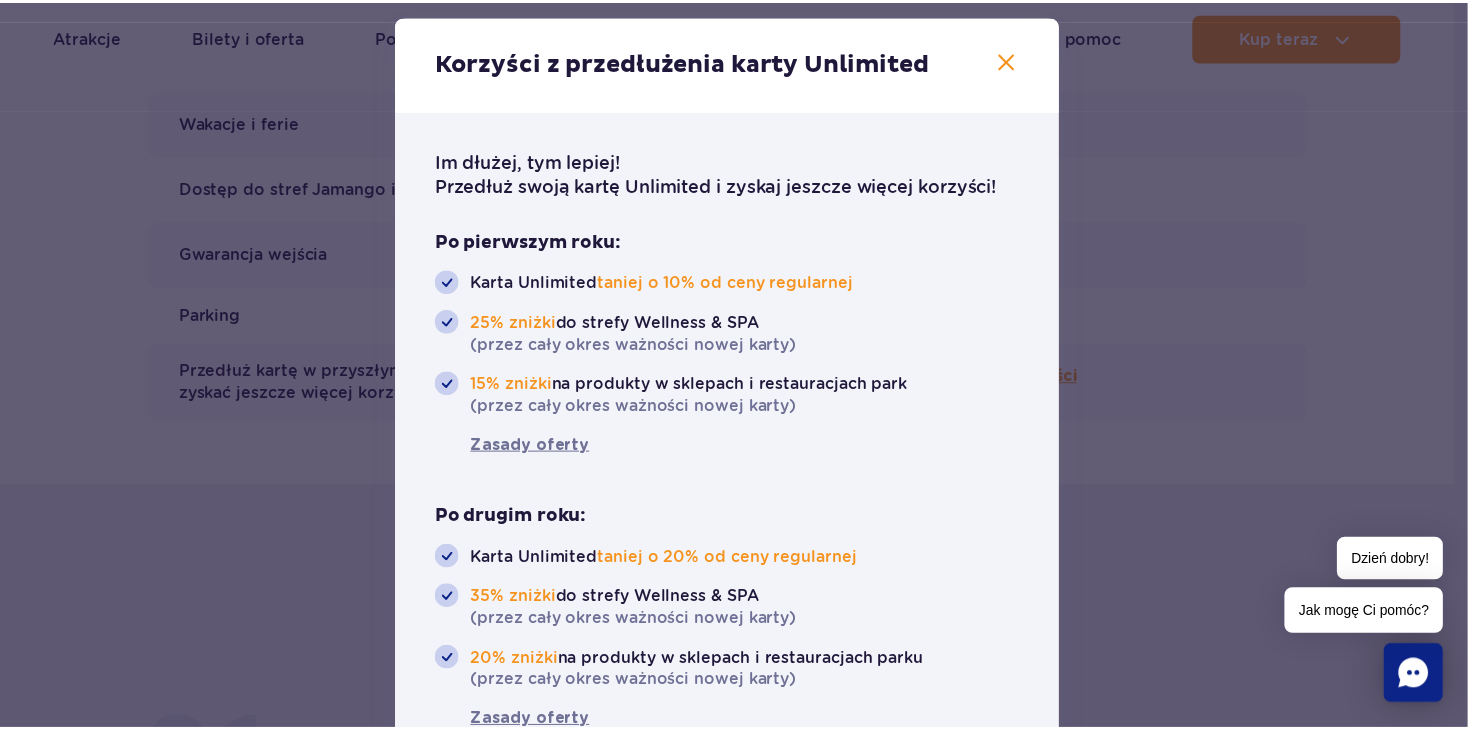 scroll, scrollTop: 59, scrollLeft: 0, axis: vertical 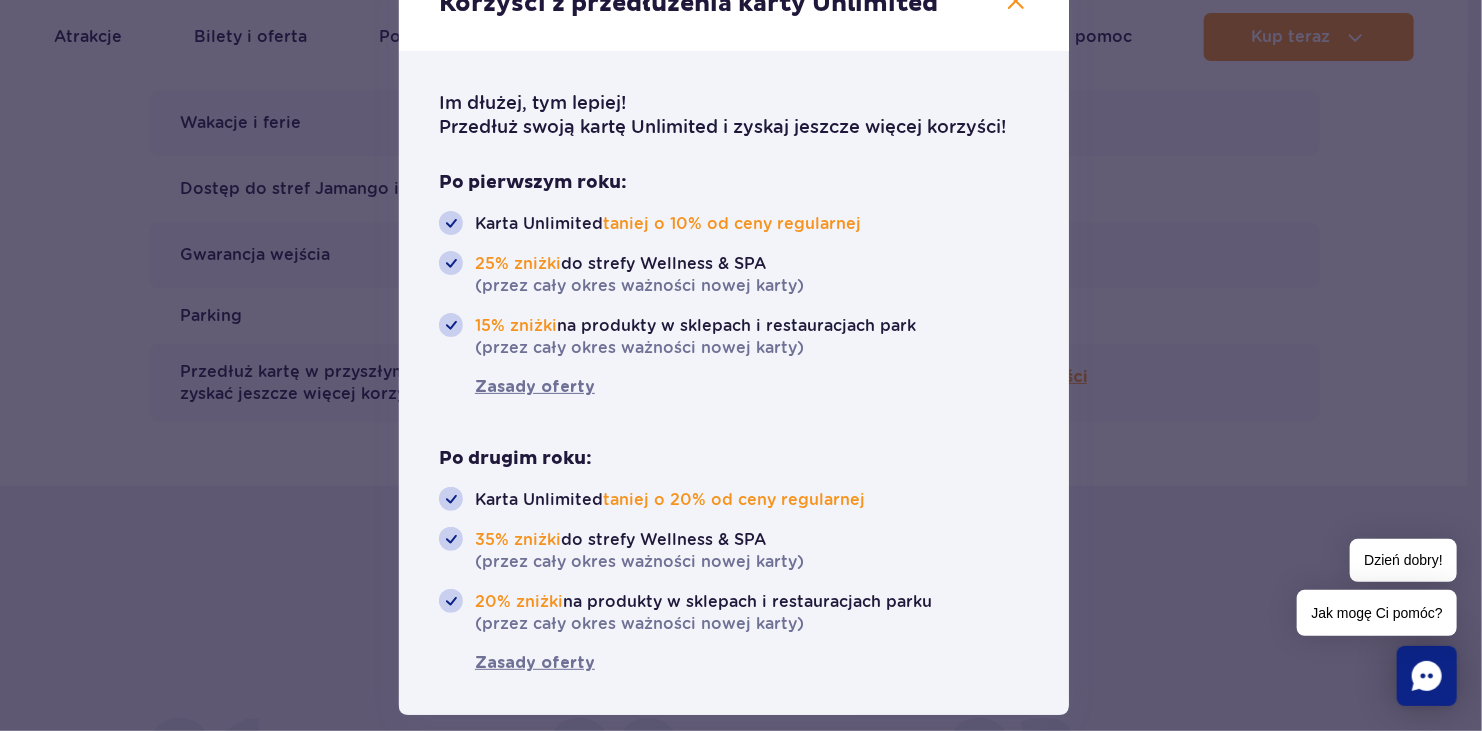 click at bounding box center (741, 365) 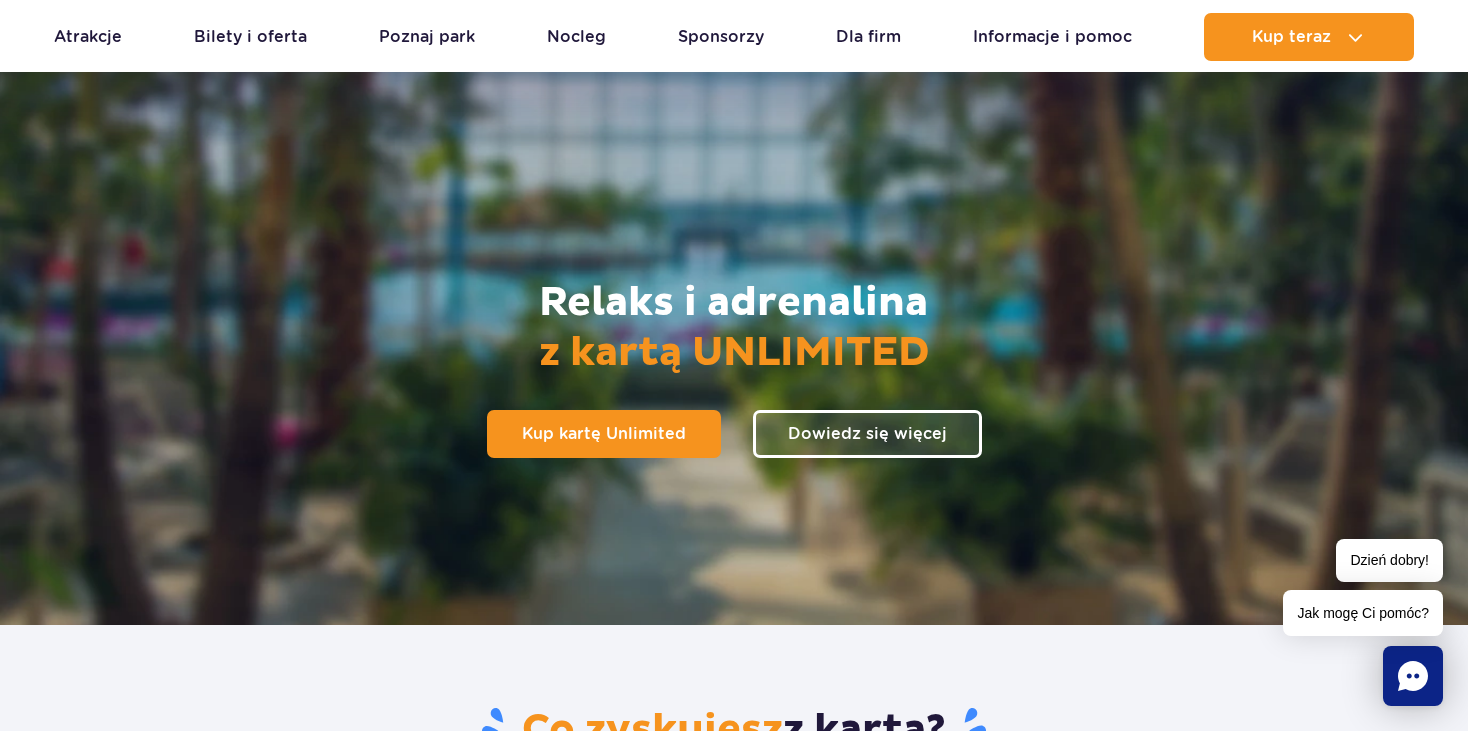 scroll, scrollTop: 0, scrollLeft: 0, axis: both 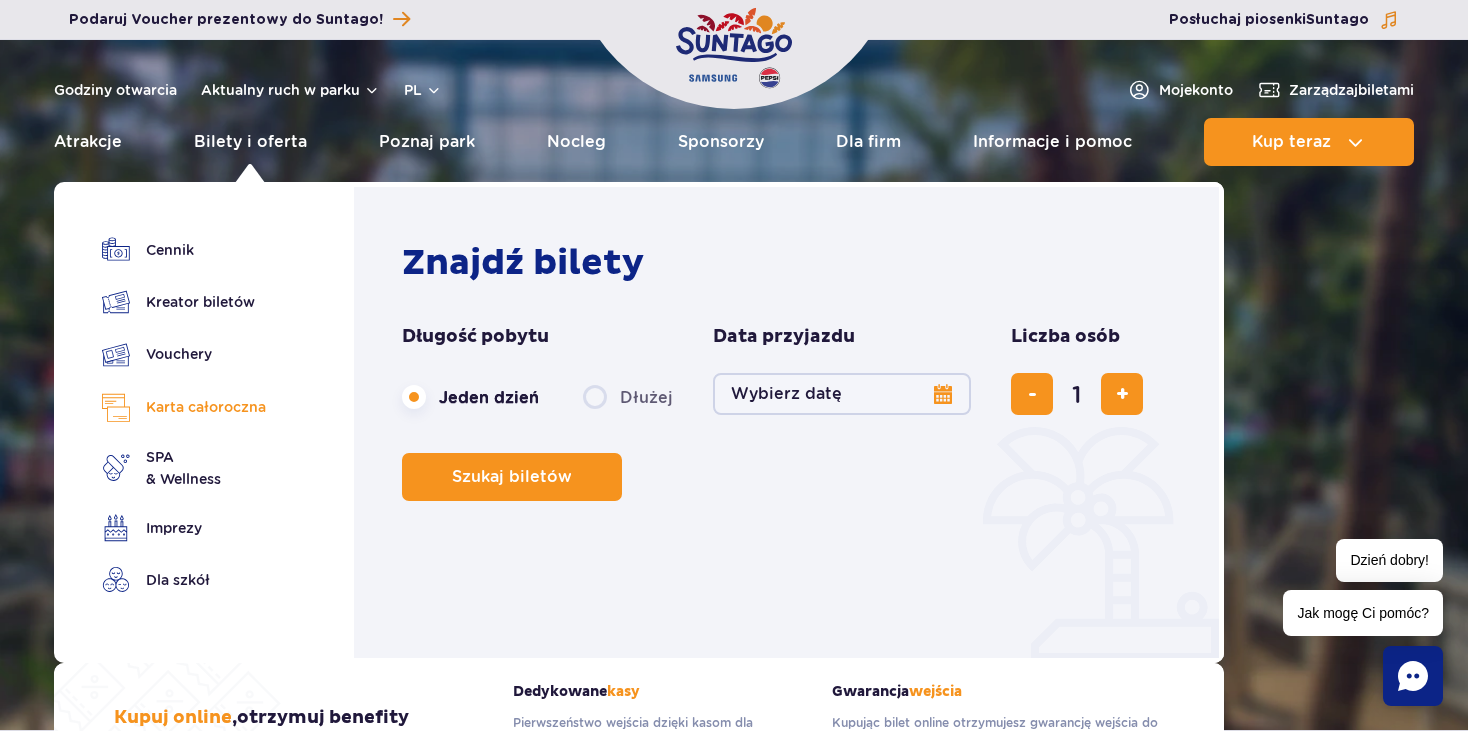 click on "Karta całoroczna" at bounding box center (184, 407) 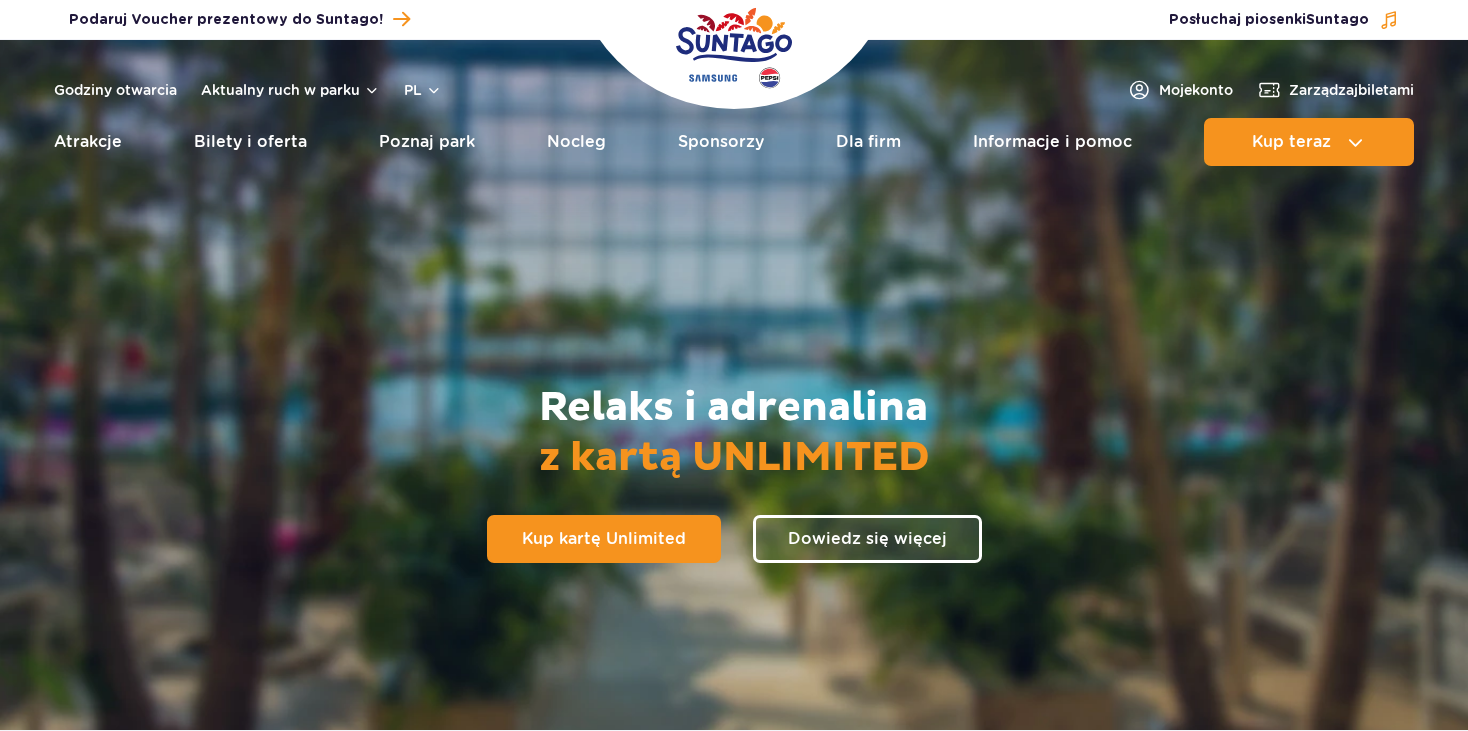 scroll, scrollTop: 0, scrollLeft: 0, axis: both 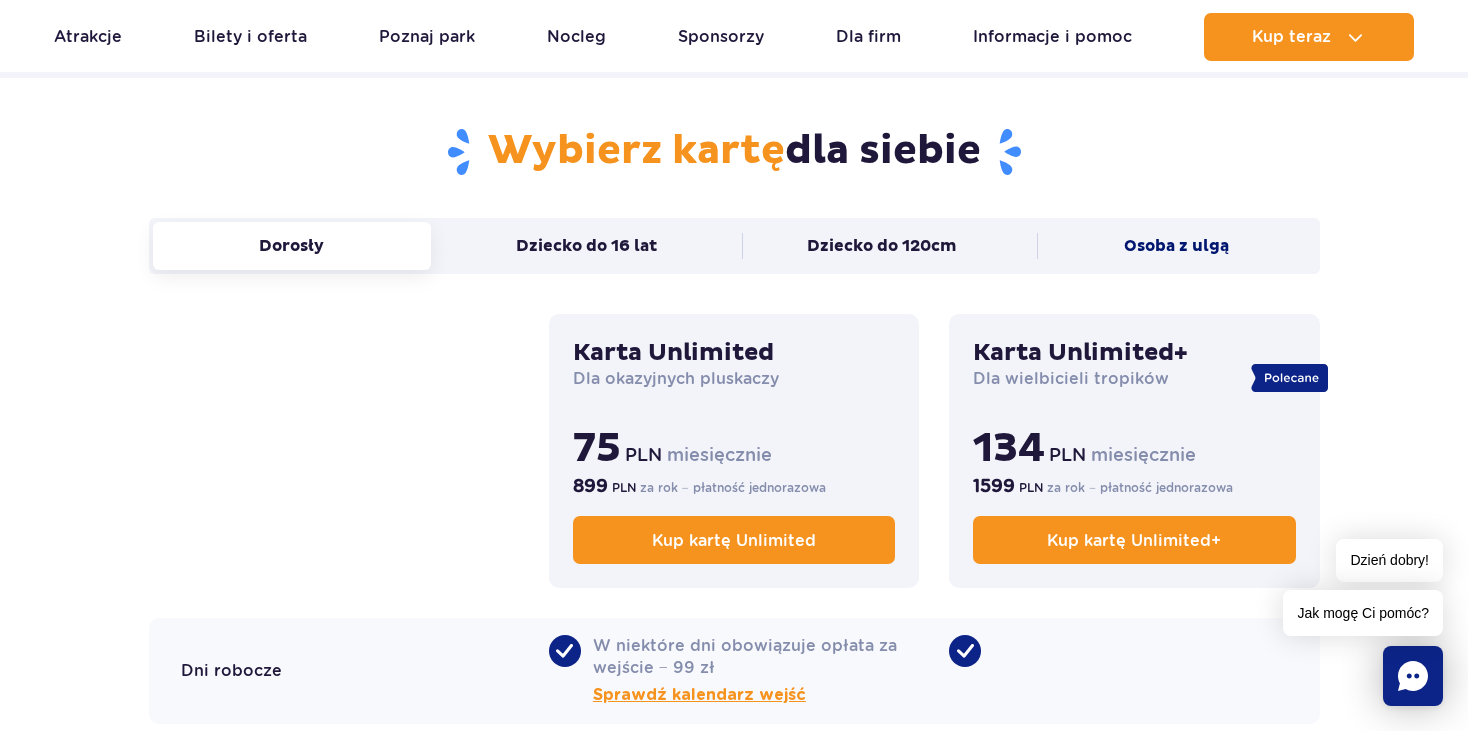 click on "Osoba z ulgą" at bounding box center [1176, 246] 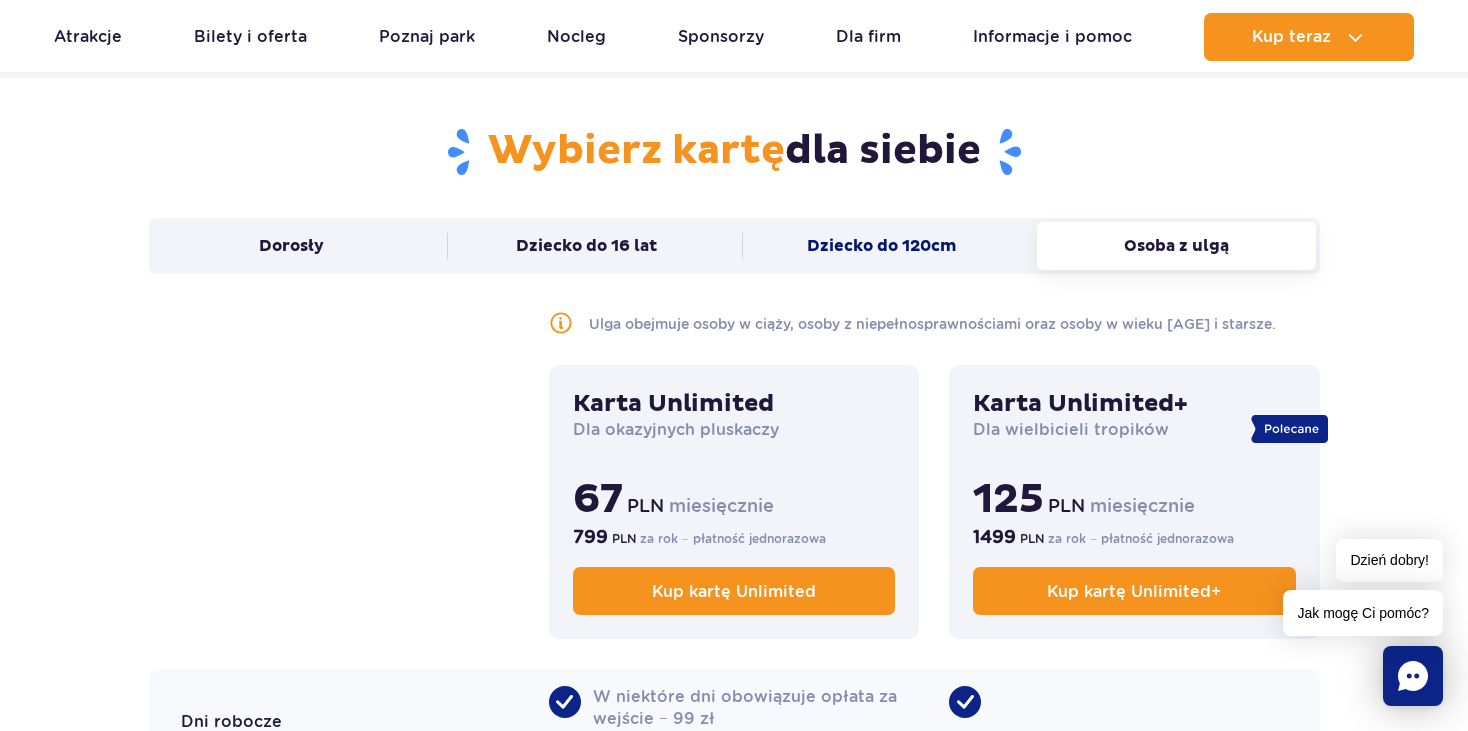 click on "Dziecko do 120cm" at bounding box center (881, 246) 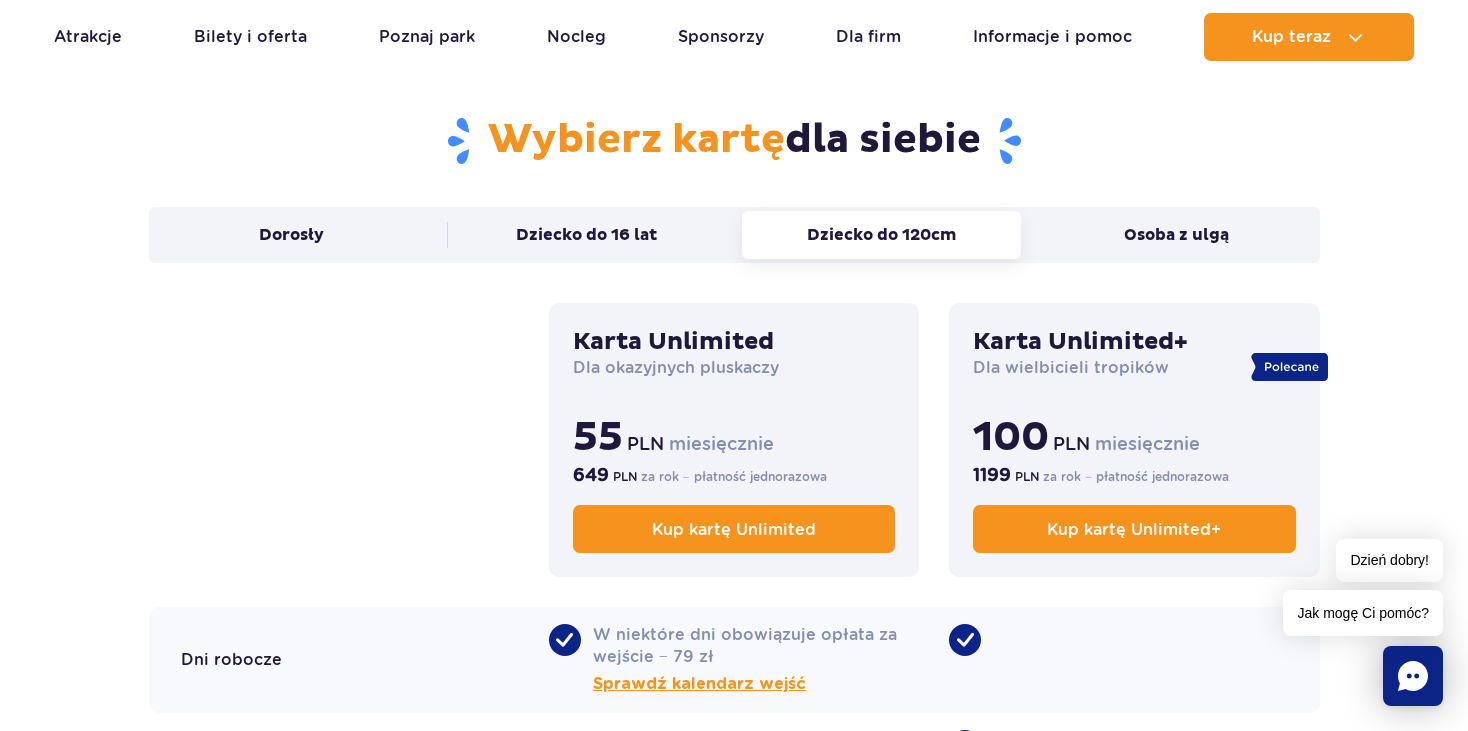 scroll, scrollTop: 1300, scrollLeft: 0, axis: vertical 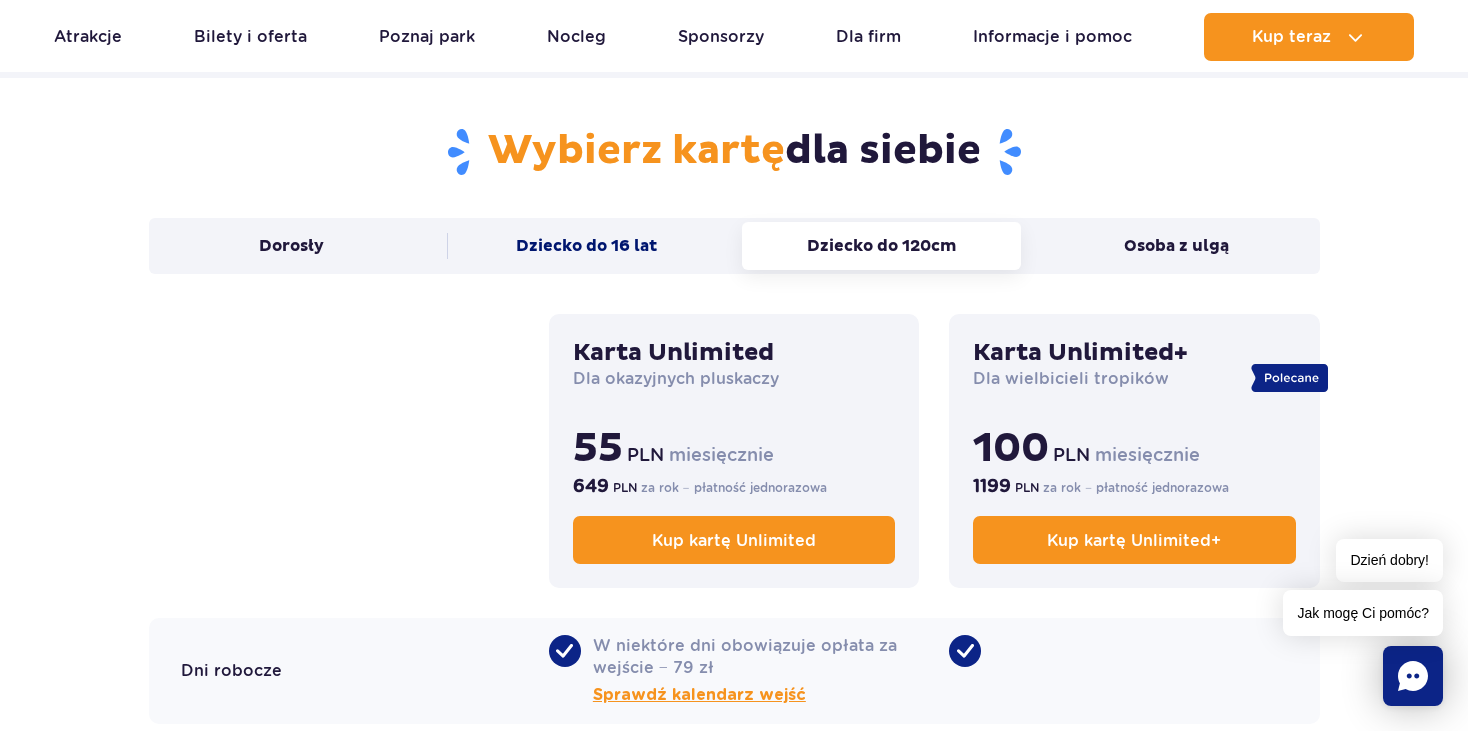 click on "Dziecko do 16 lat" at bounding box center [586, 246] 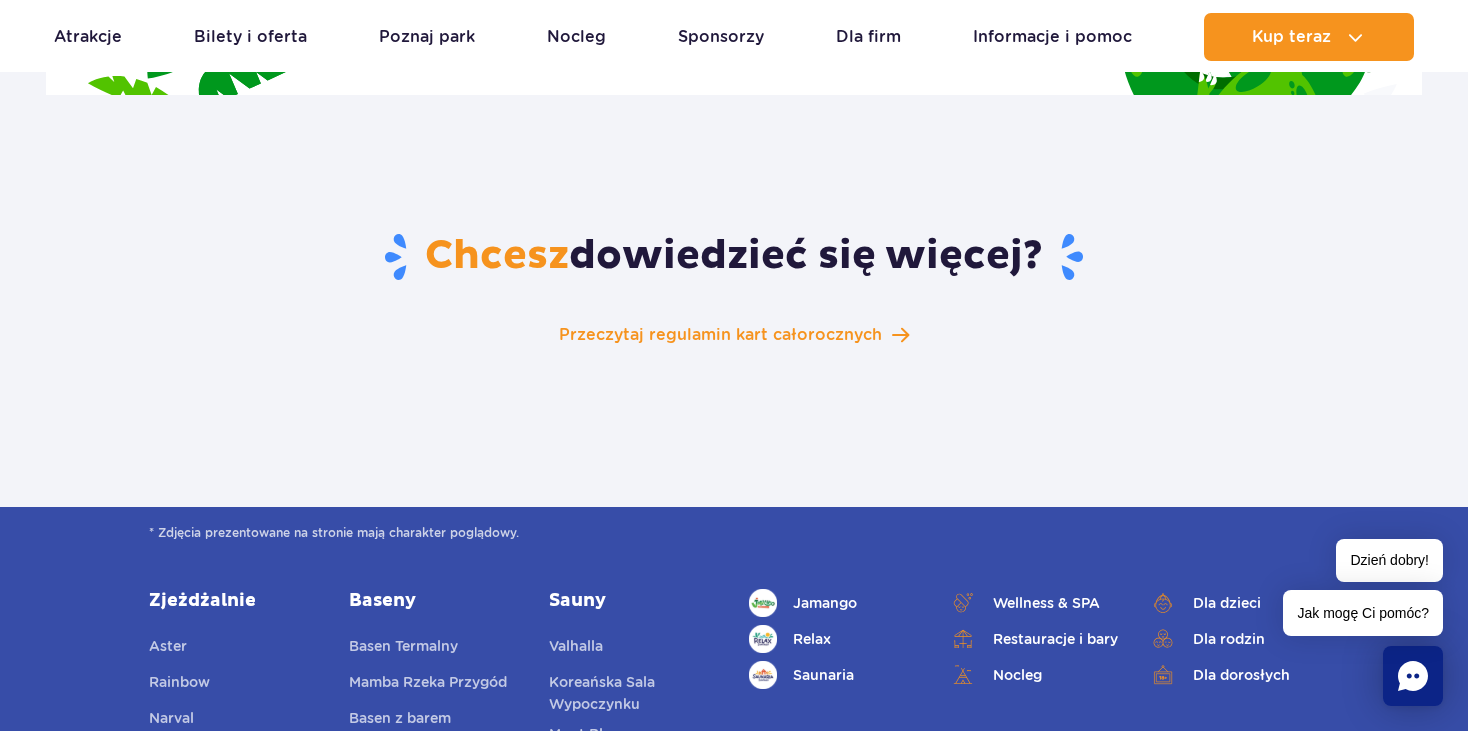 scroll, scrollTop: 3200, scrollLeft: 0, axis: vertical 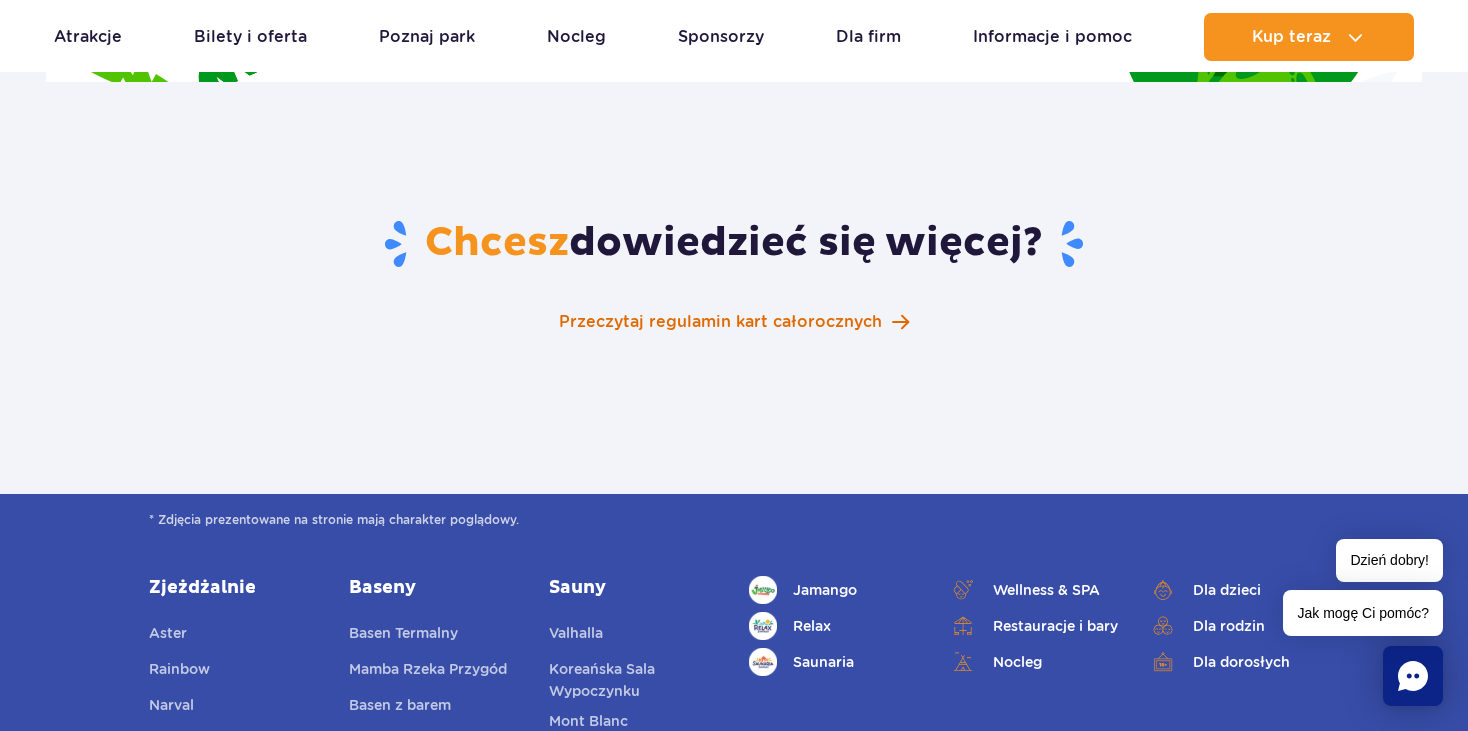 click on "Przeczytaj regulamin kart całorocznych" at bounding box center [720, 322] 